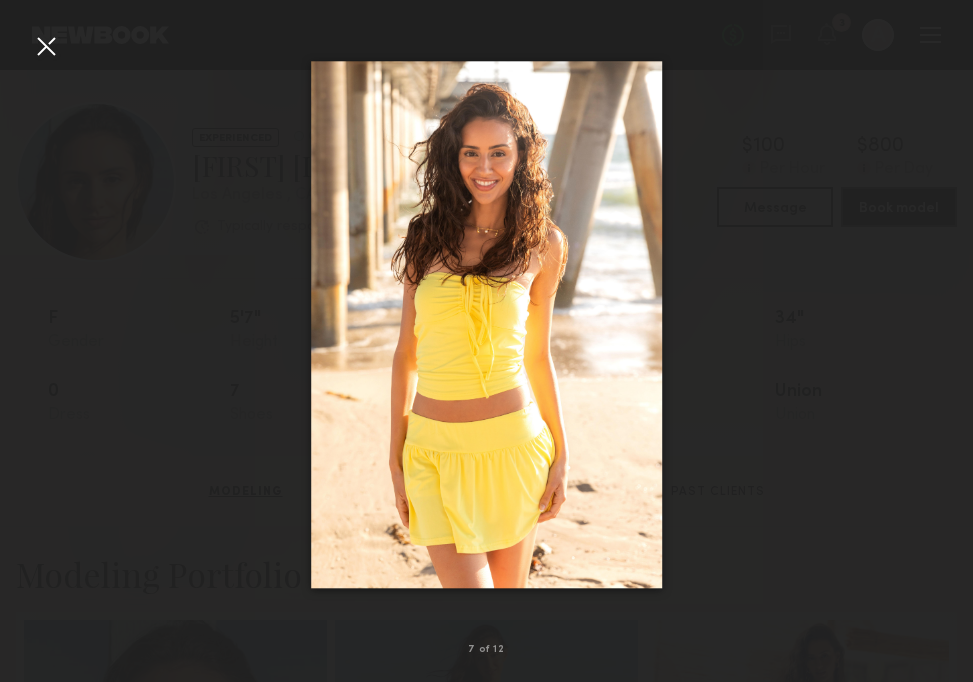 scroll, scrollTop: 1024, scrollLeft: 0, axis: vertical 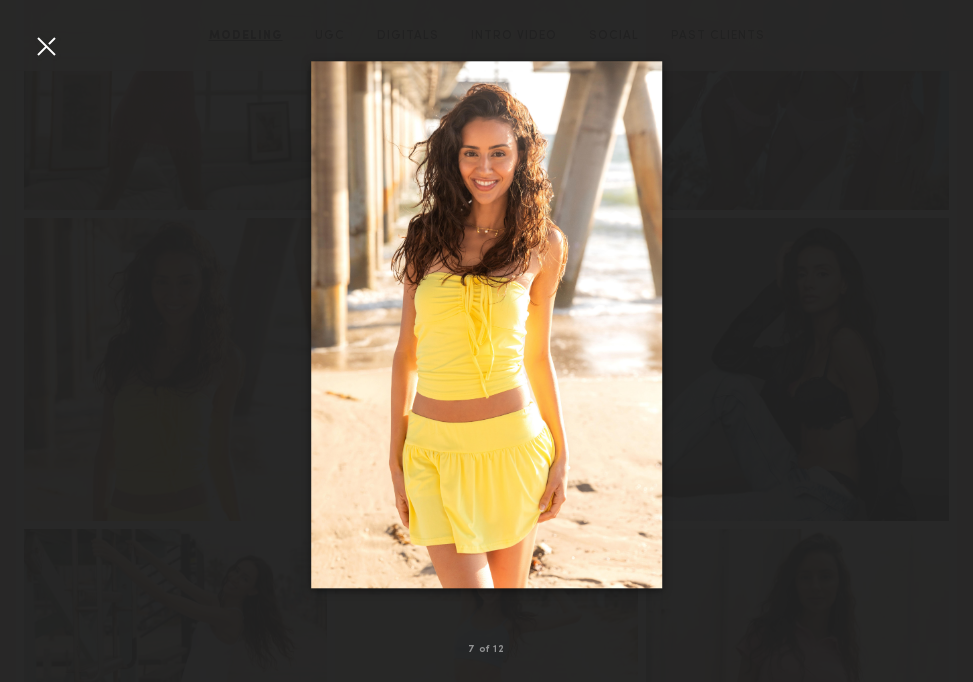 click at bounding box center (46, 46) 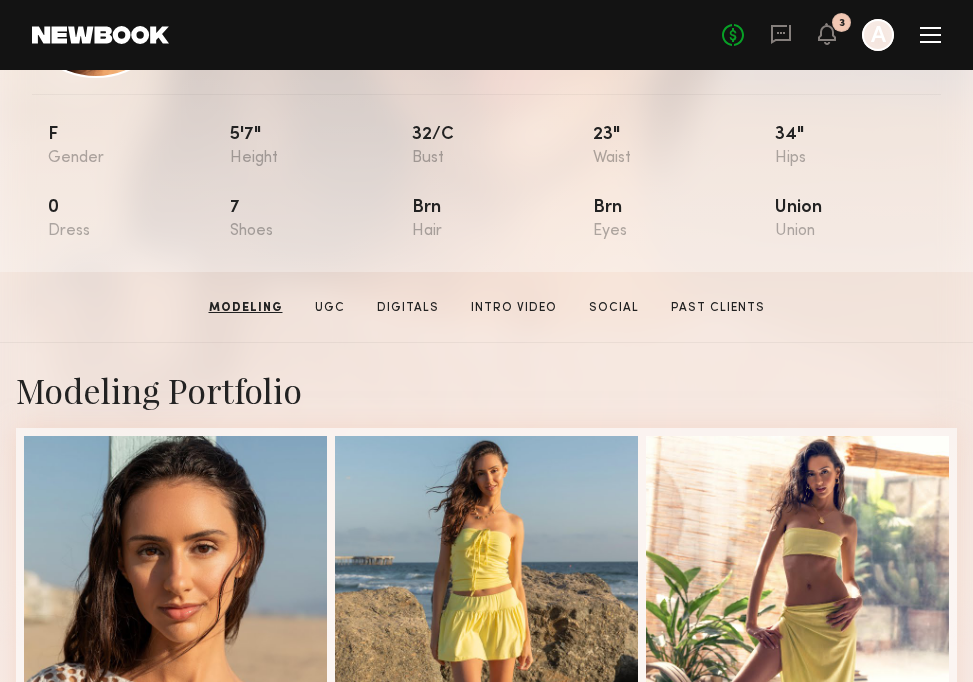 scroll, scrollTop: 0, scrollLeft: 0, axis: both 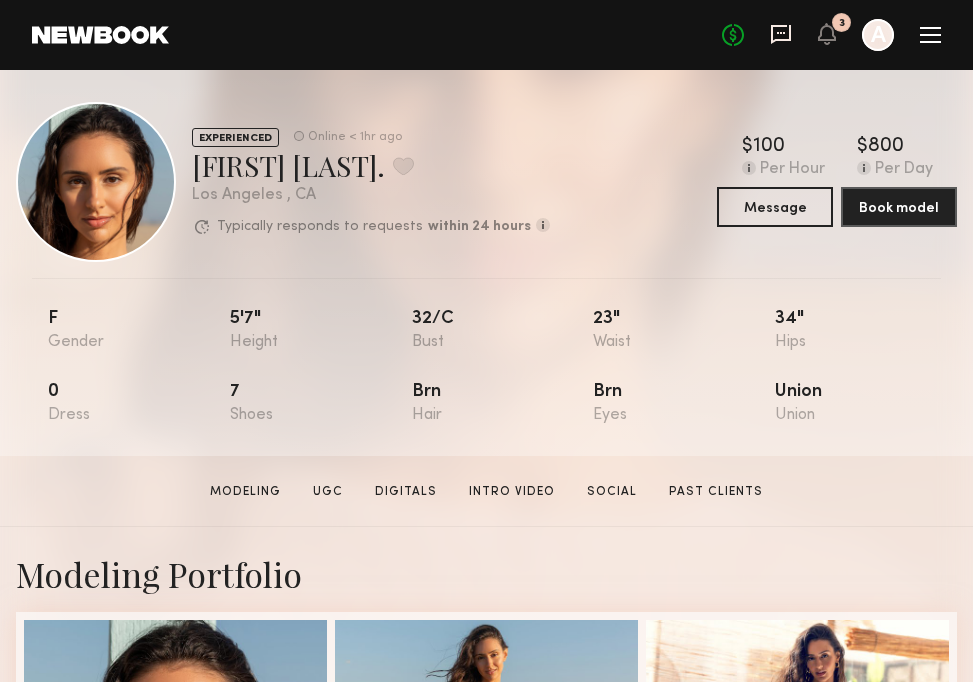 click 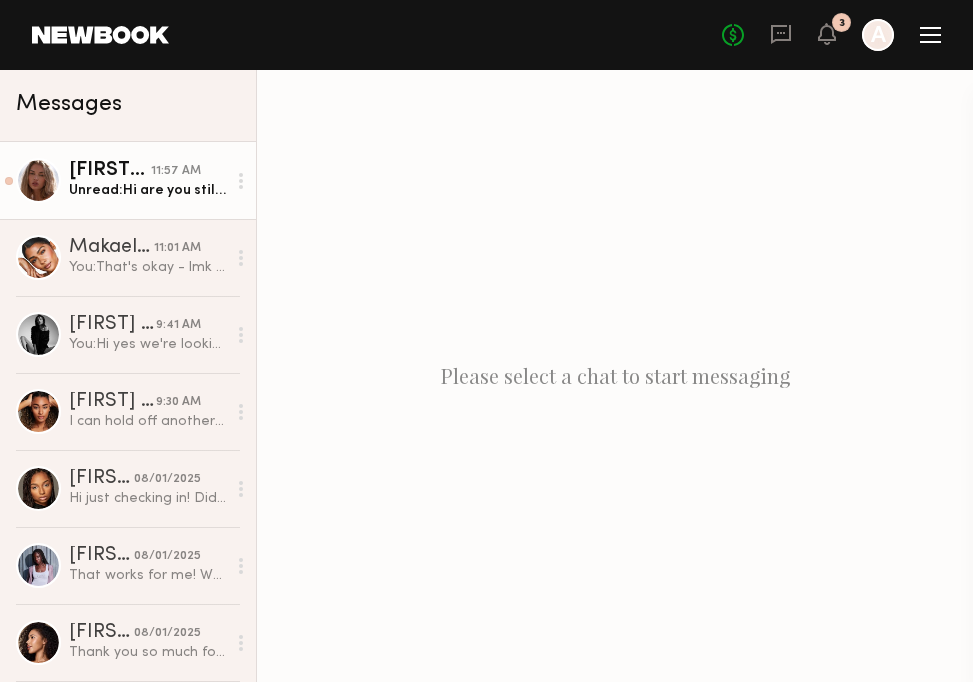 click on "Unread:  Hi are you still interested in this thursday, please let me know I have another job option for thursday trying to confirm :) thank you!" 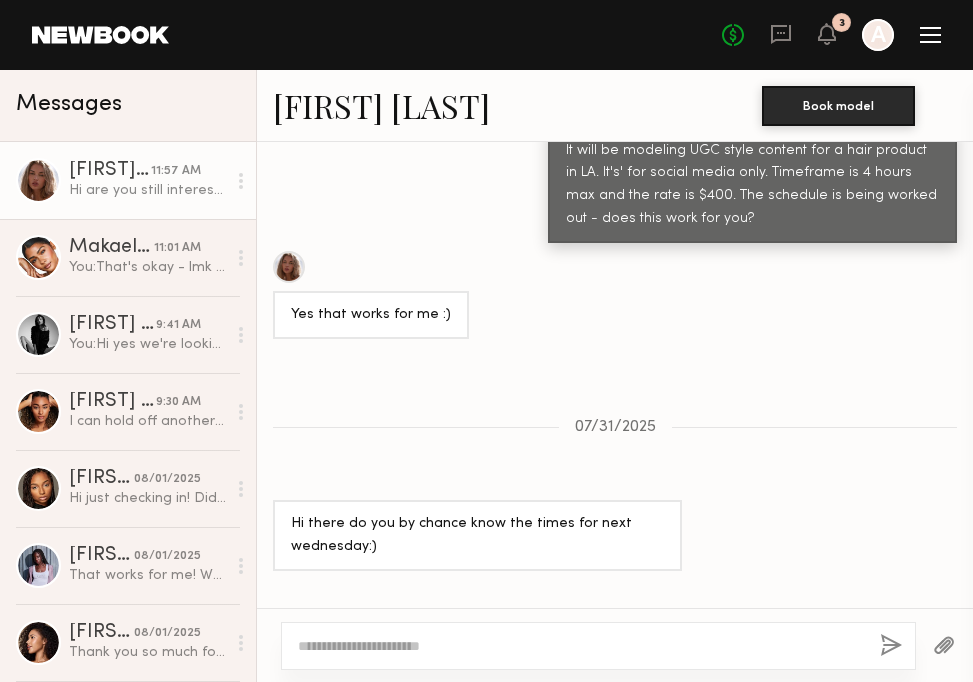 scroll, scrollTop: 1173, scrollLeft: 0, axis: vertical 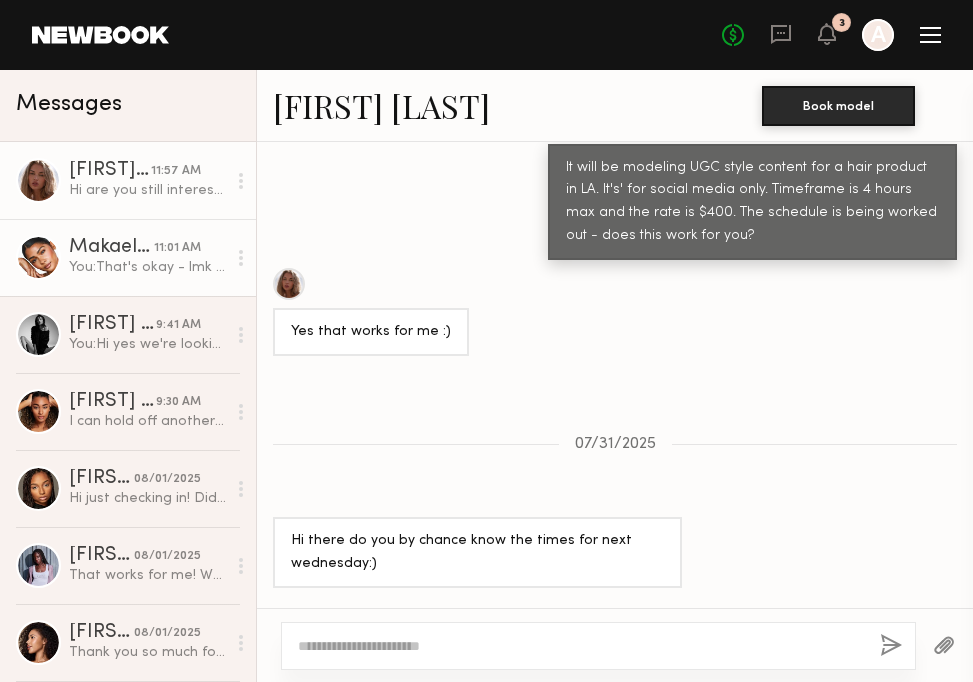 click on "Makaela H." 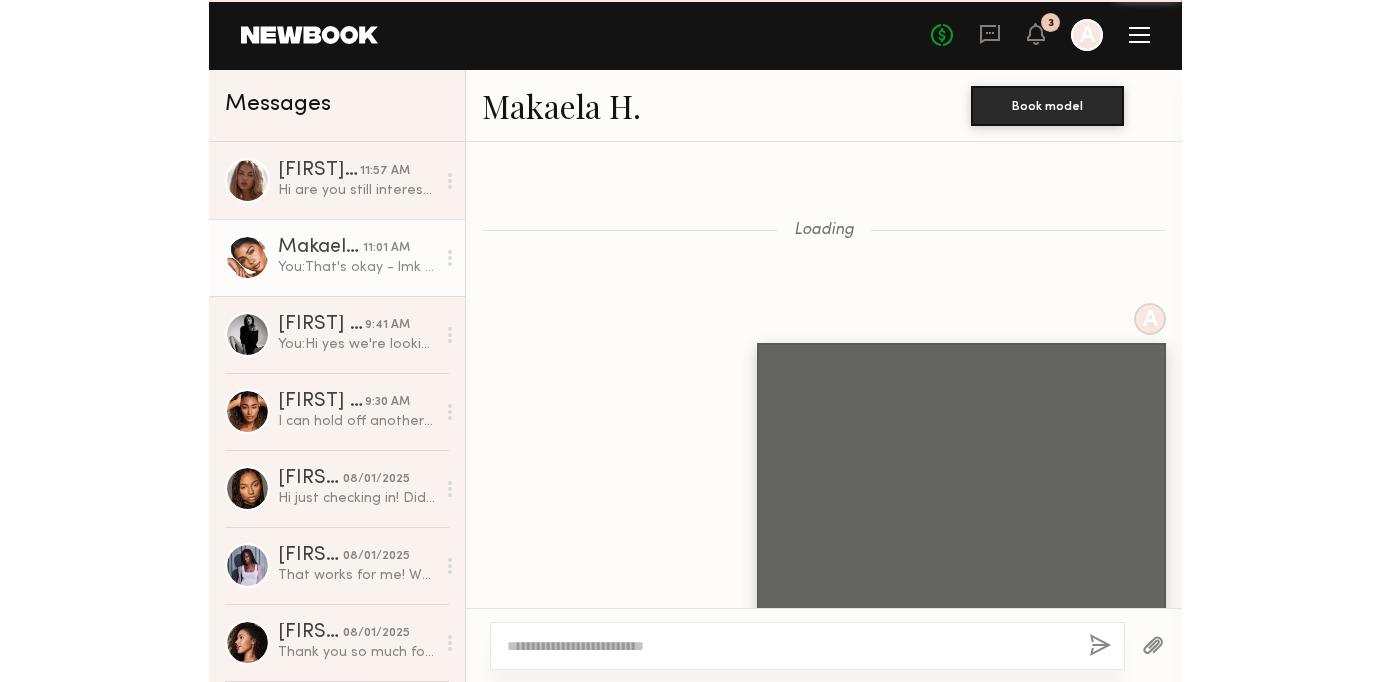 scroll, scrollTop: 1317, scrollLeft: 0, axis: vertical 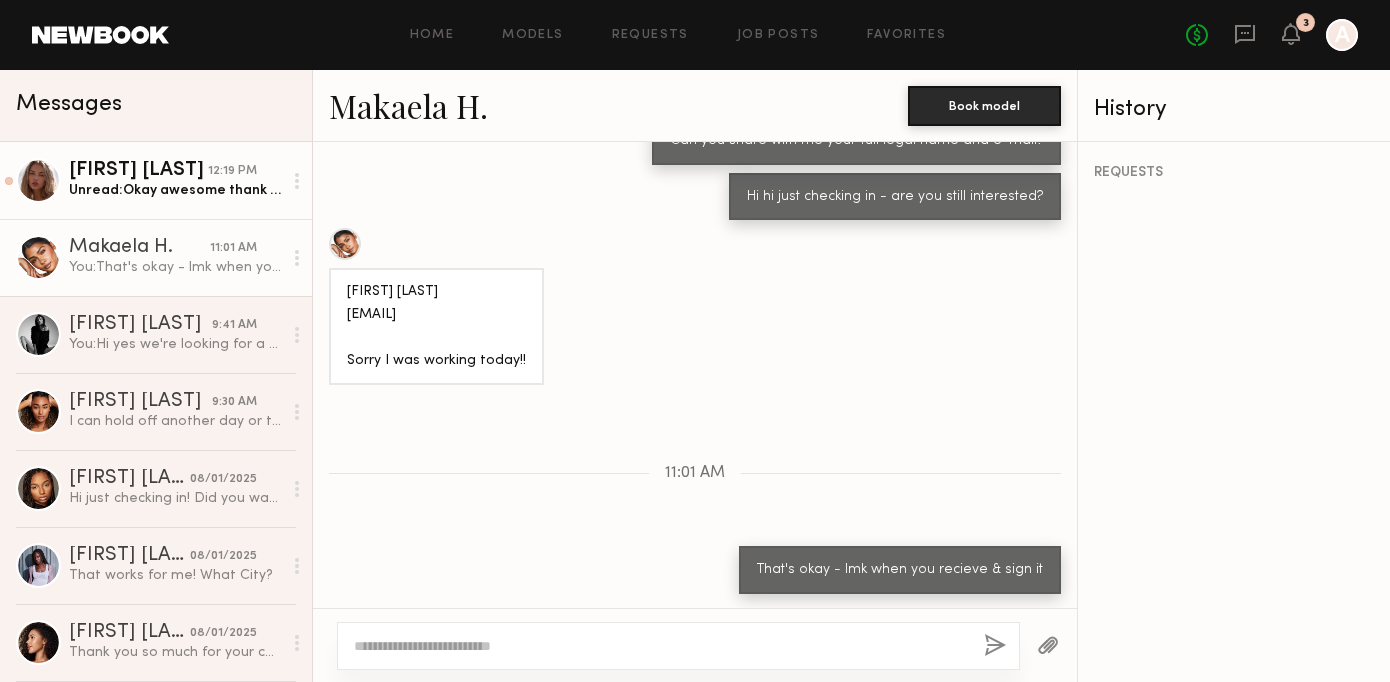 click on "Unread:  Okay awesome thank you!" 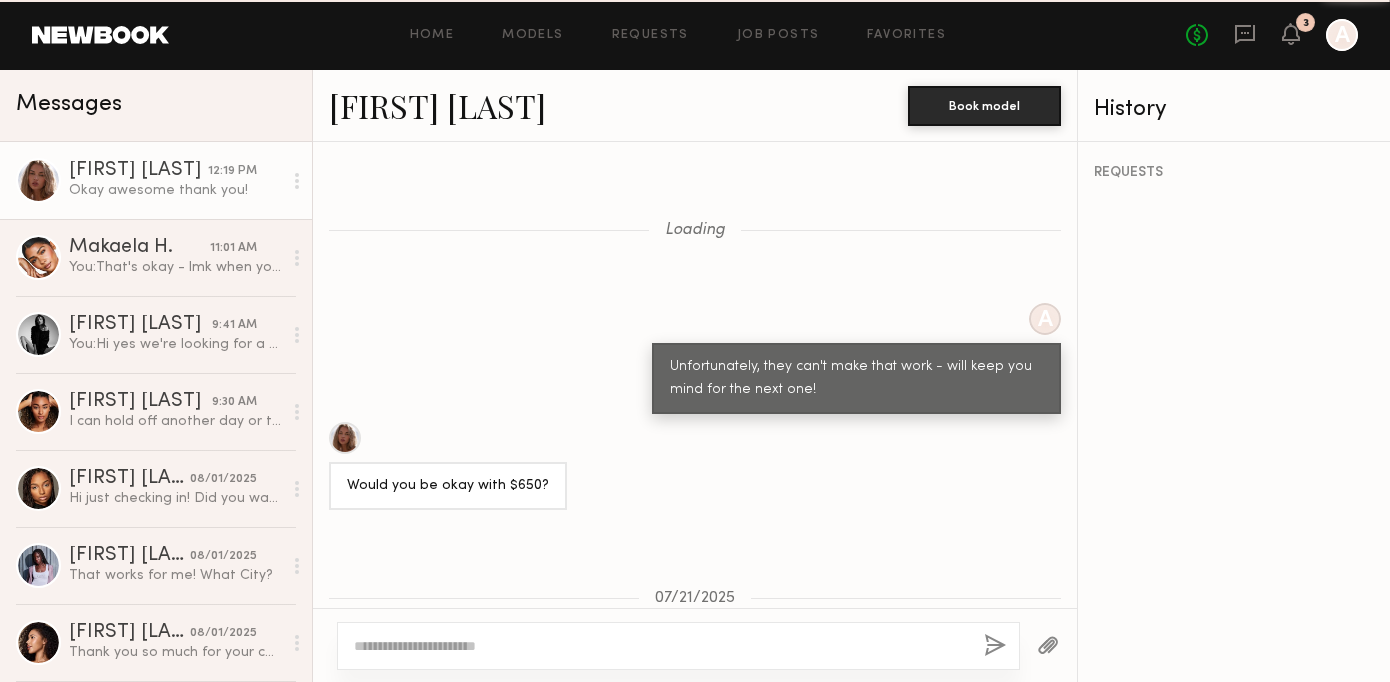 scroll, scrollTop: 1617, scrollLeft: 0, axis: vertical 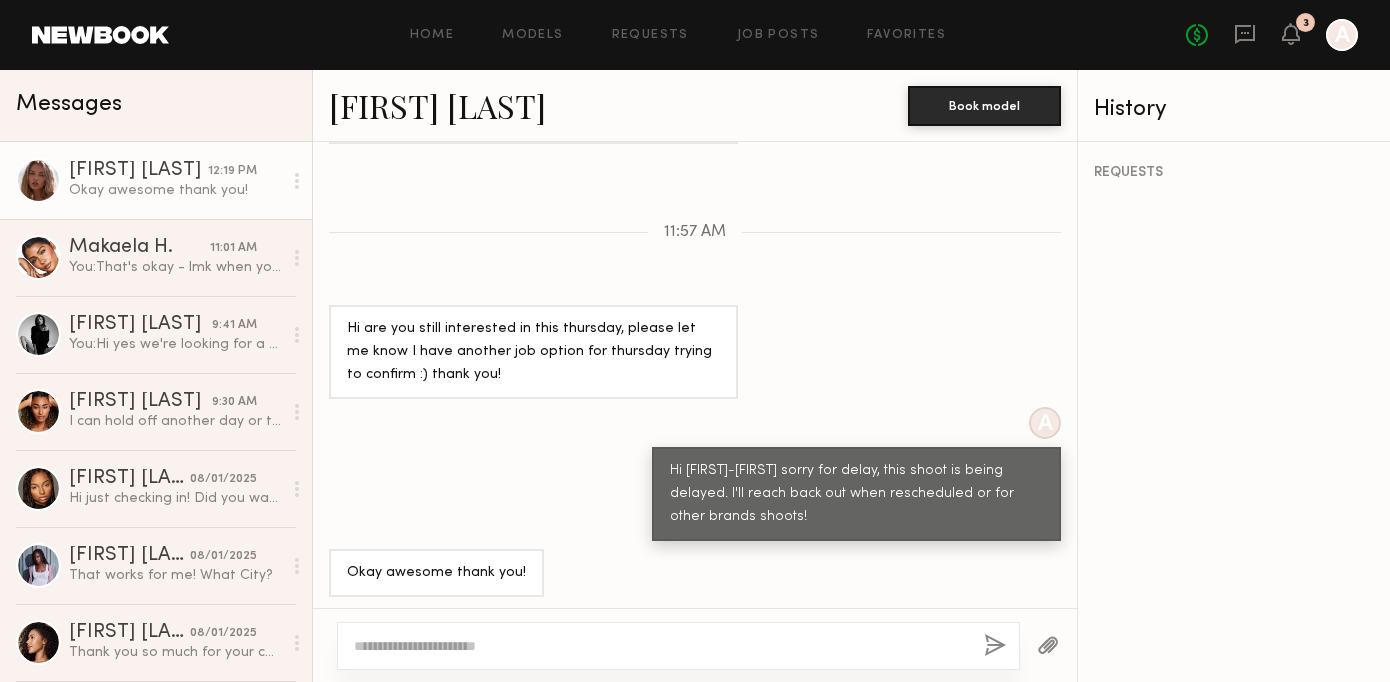 click on "Emma V. Book model" 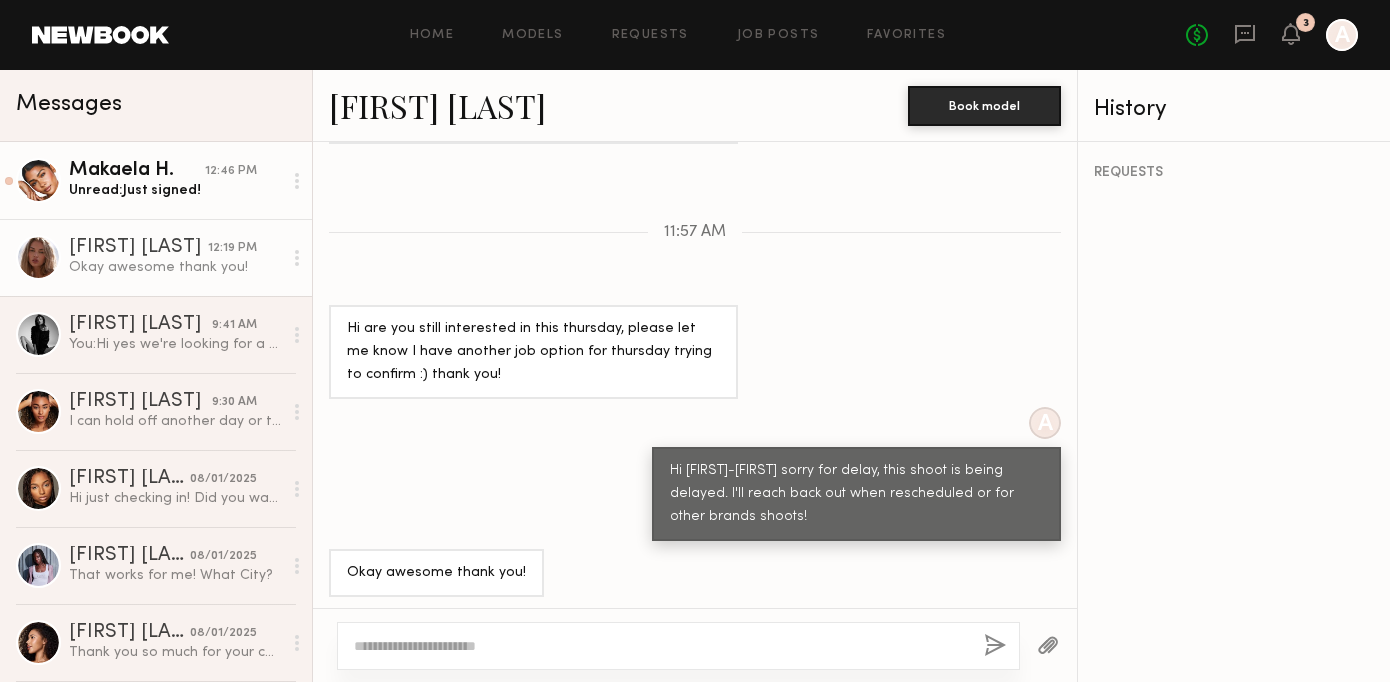click on "Makaela H." 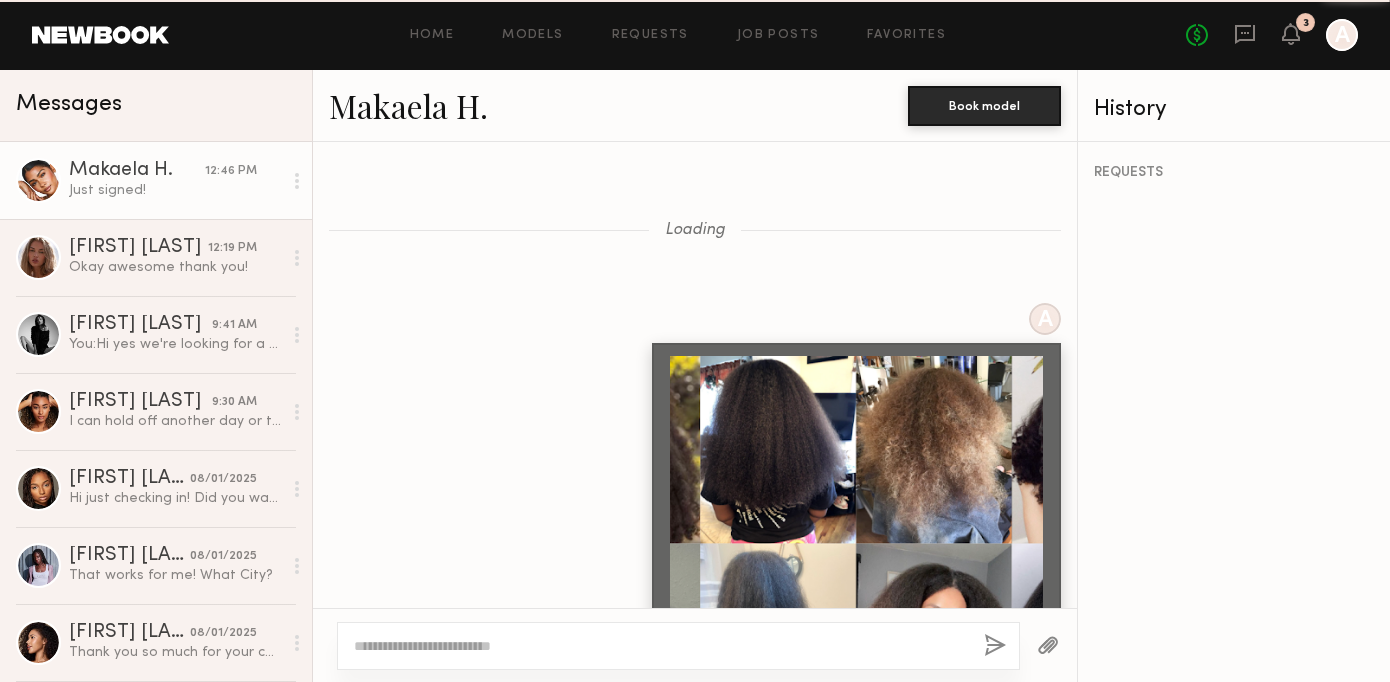 scroll, scrollTop: 1412, scrollLeft: 0, axis: vertical 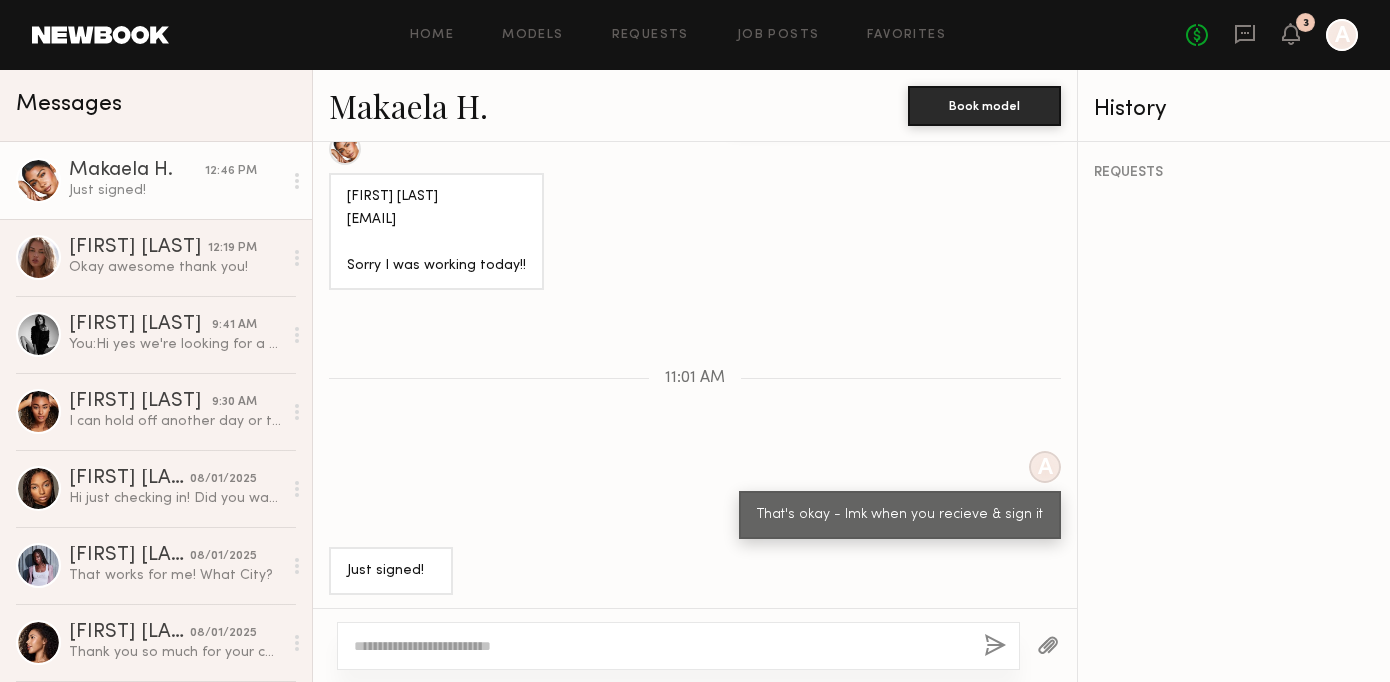 click 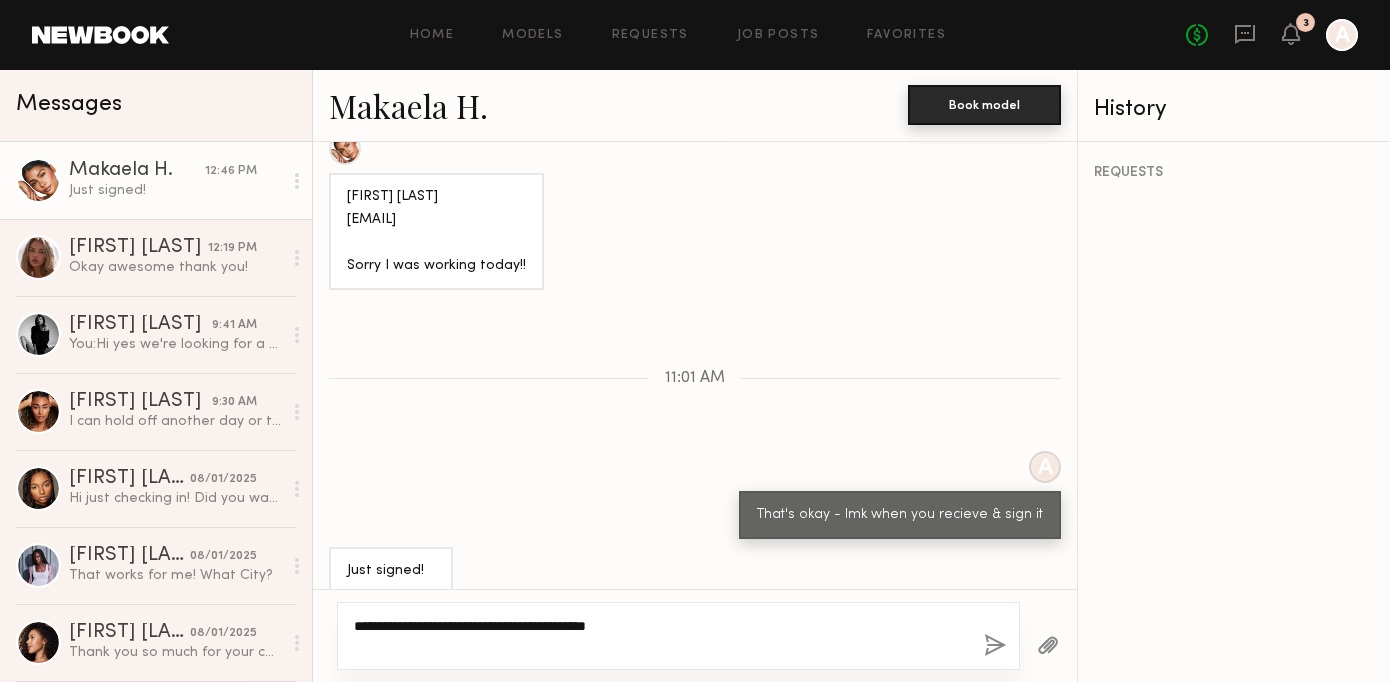 paste on "**********" 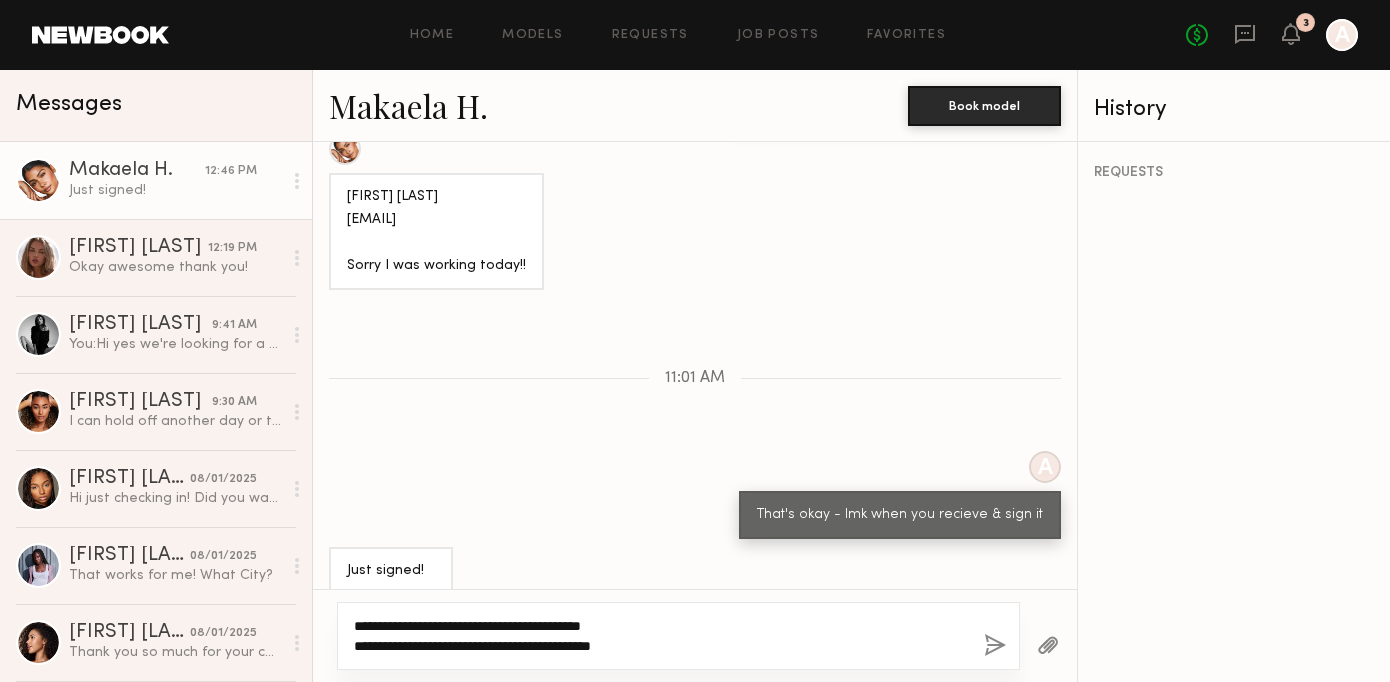 type on "**********" 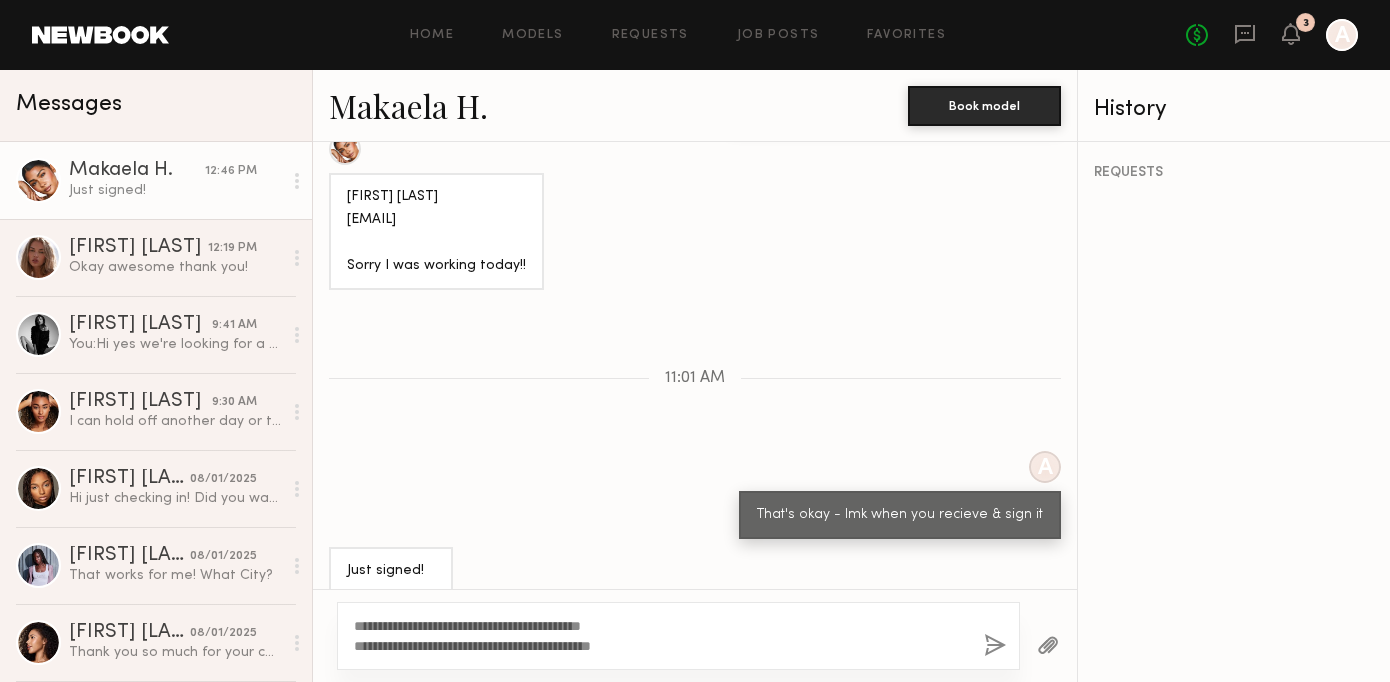 click 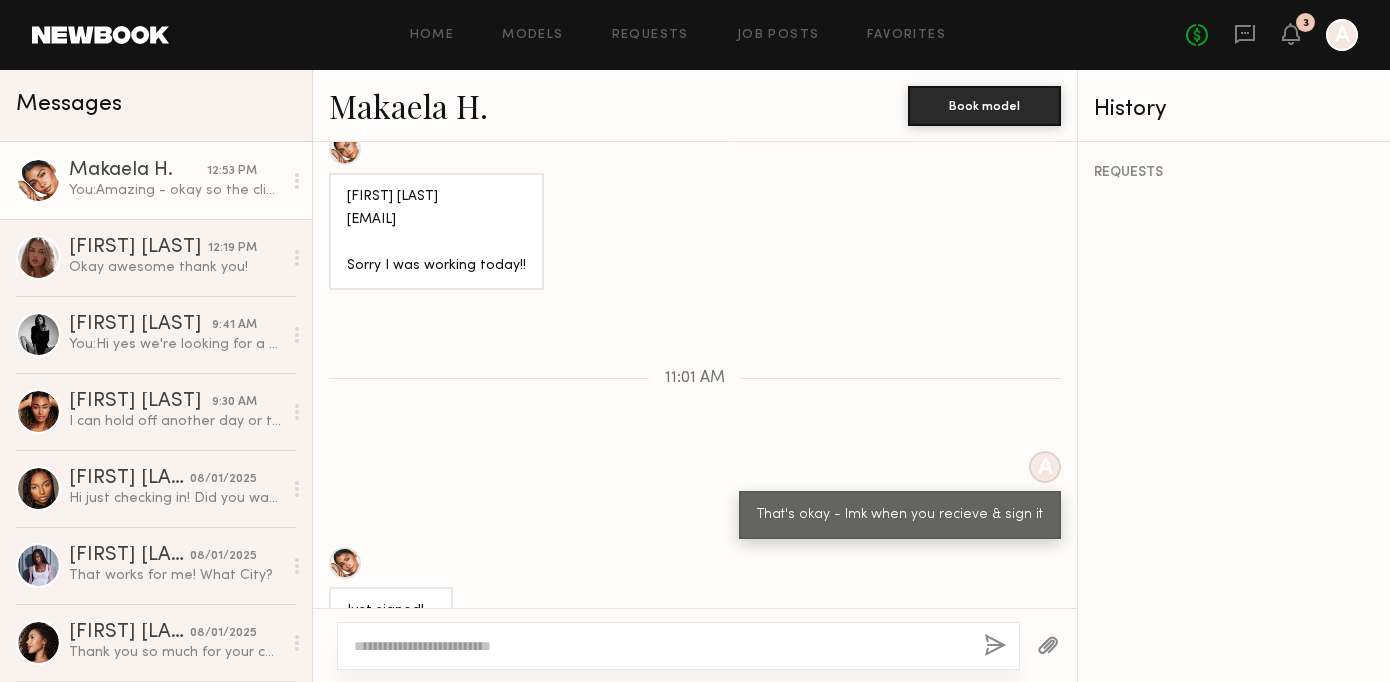 scroll, scrollTop: 1683, scrollLeft: 0, axis: vertical 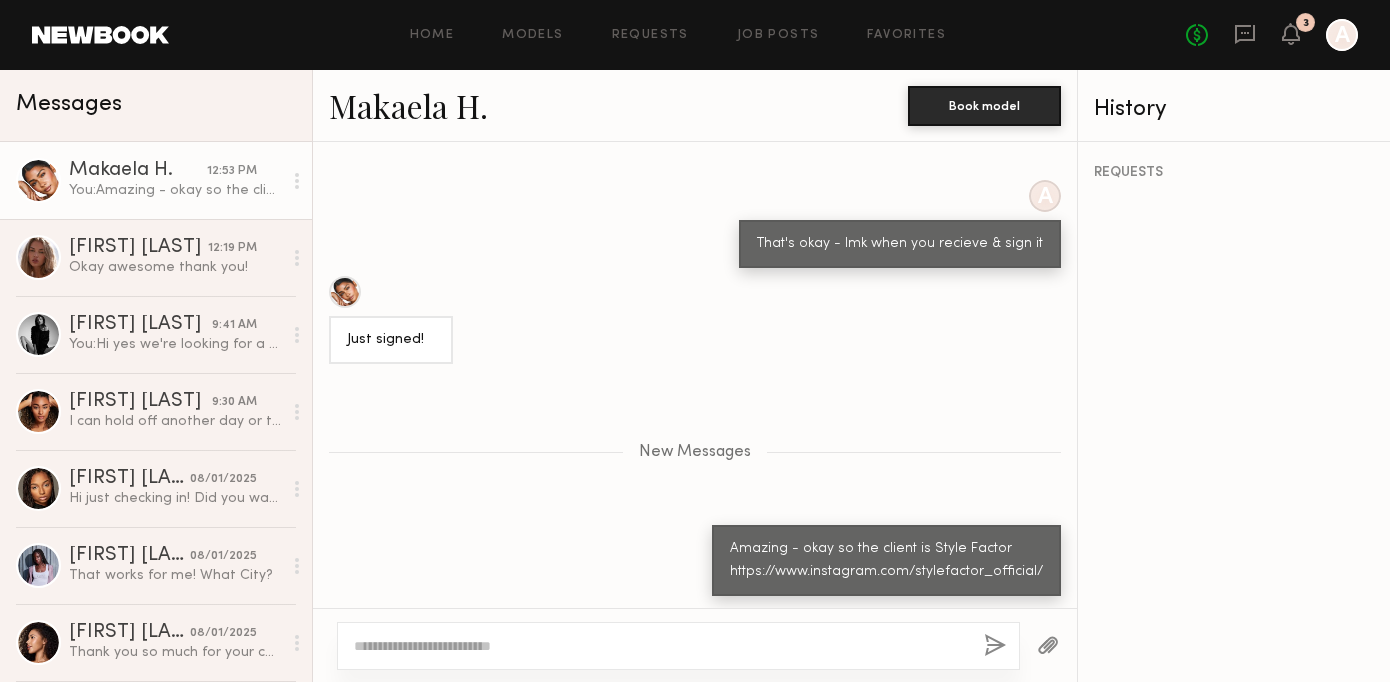 click 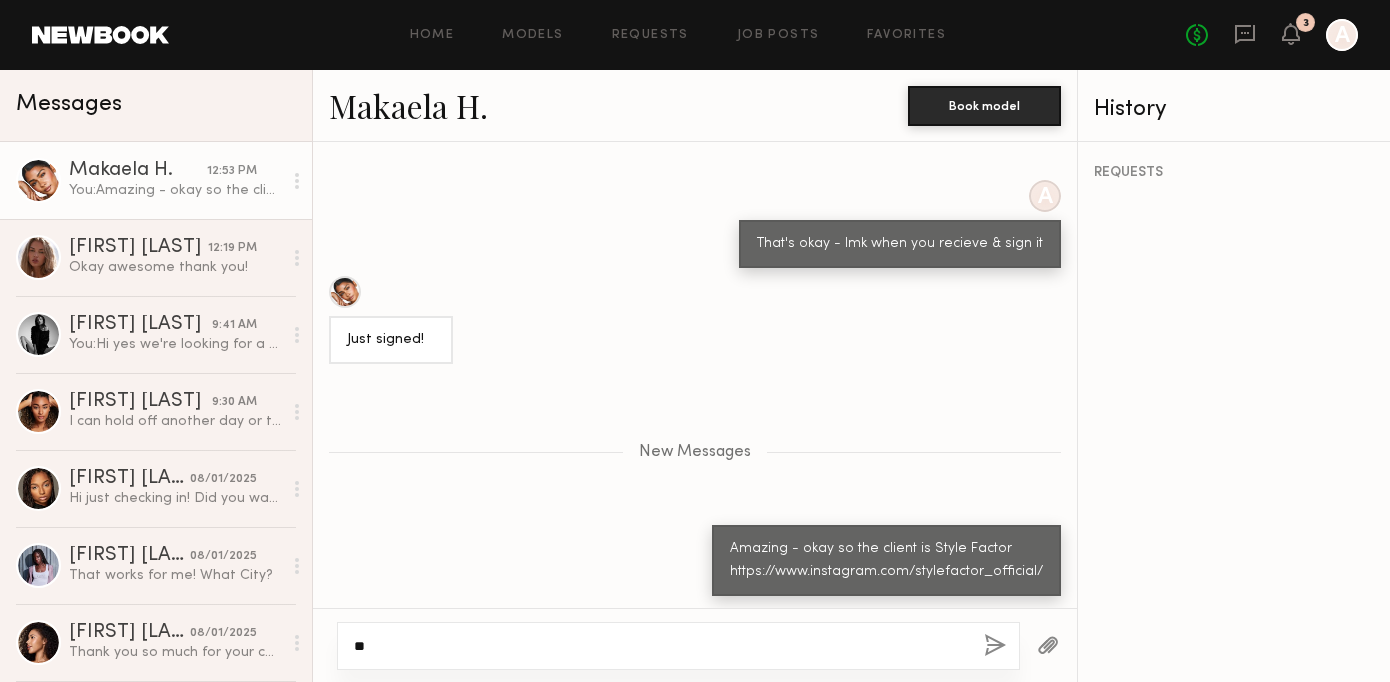 type on "*" 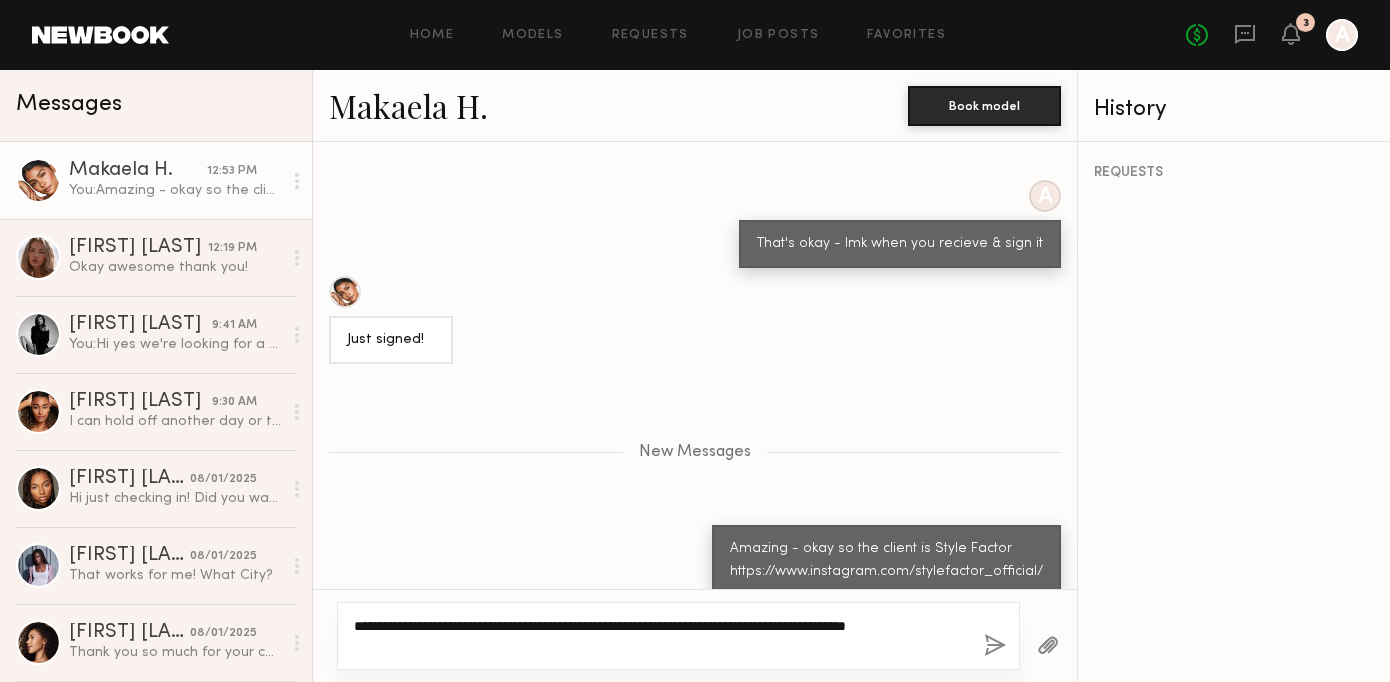 scroll, scrollTop: 1702, scrollLeft: 0, axis: vertical 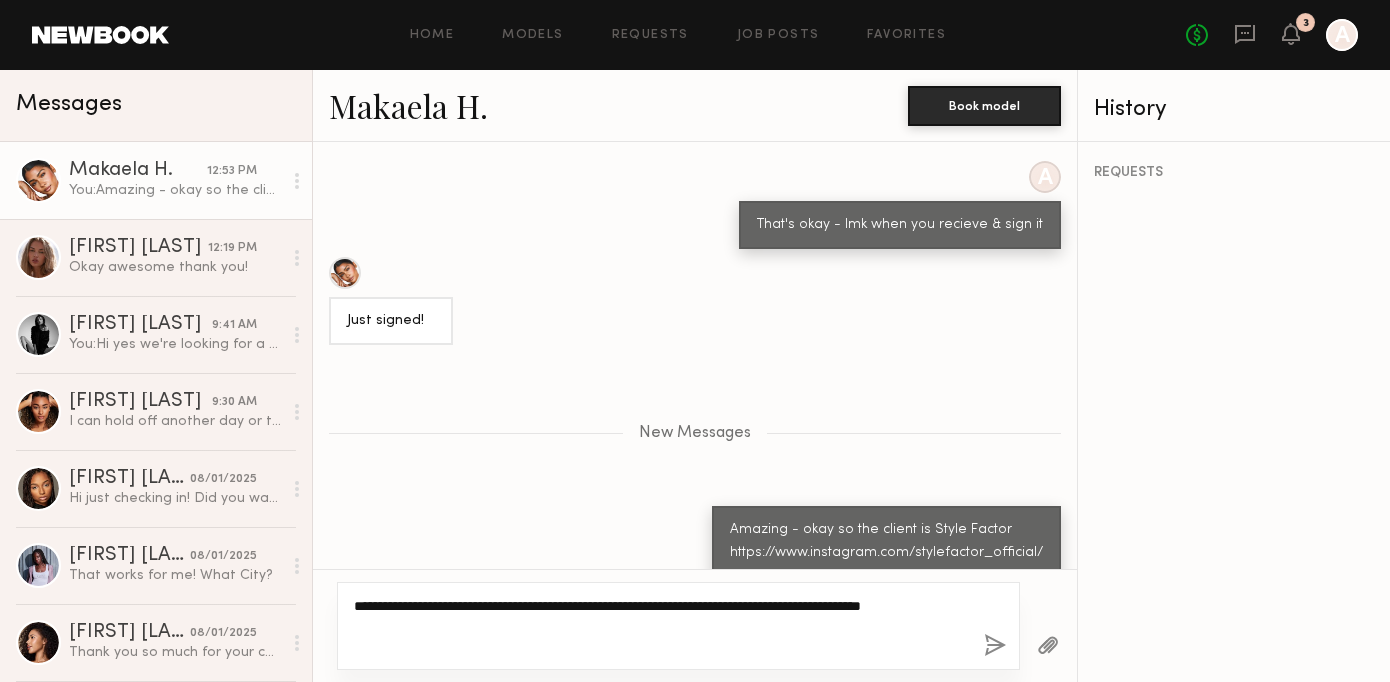 type on "**********" 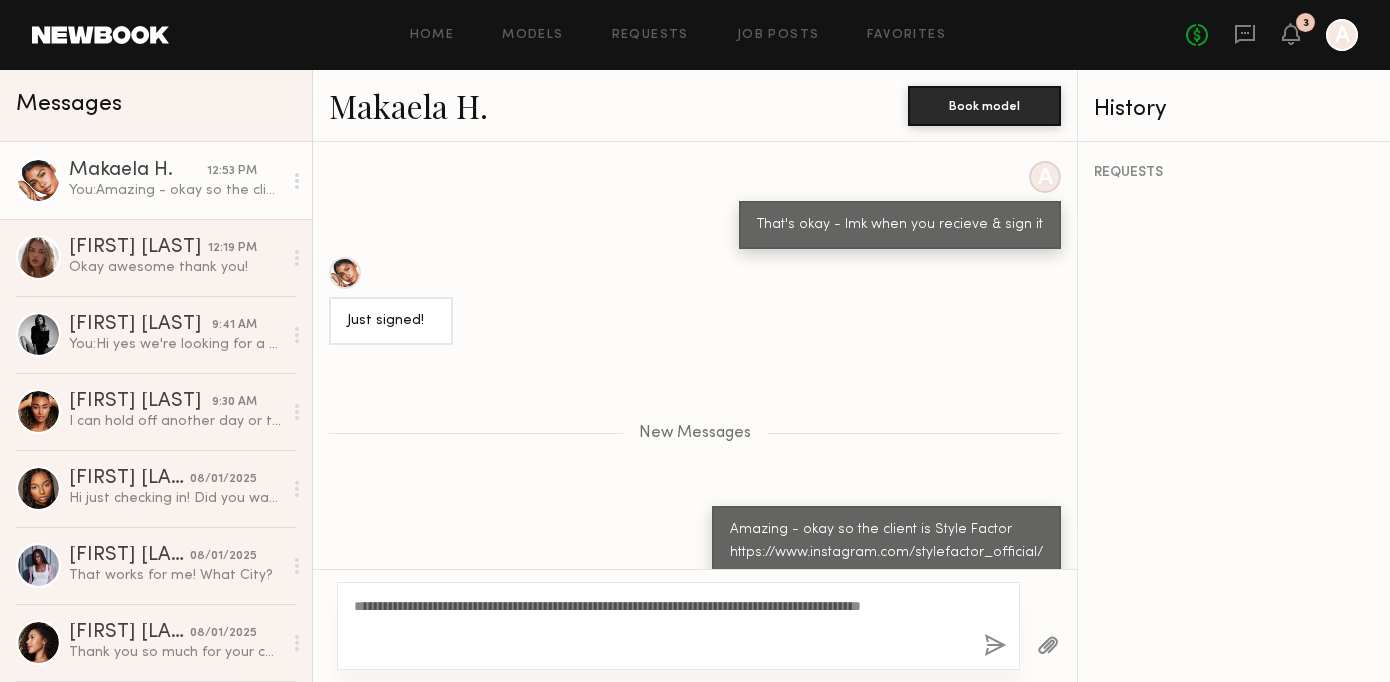 click on "**********" 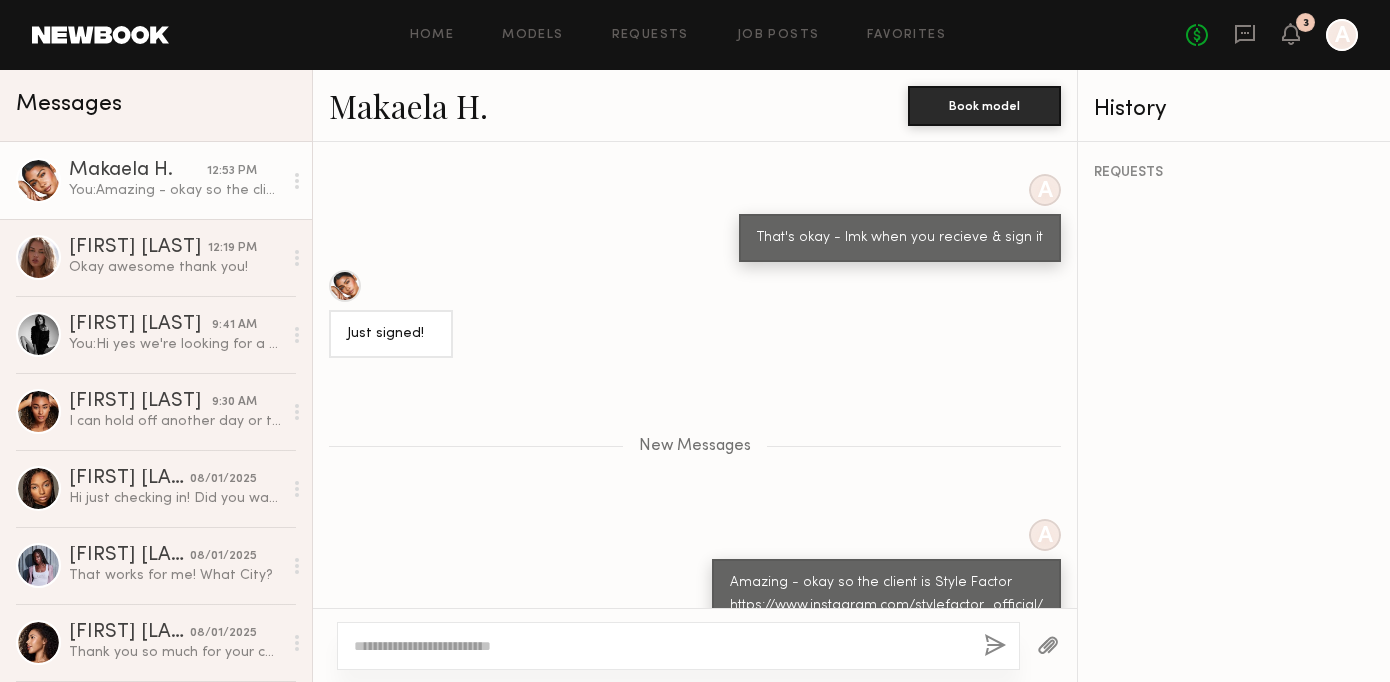 scroll, scrollTop: 4113, scrollLeft: 0, axis: vertical 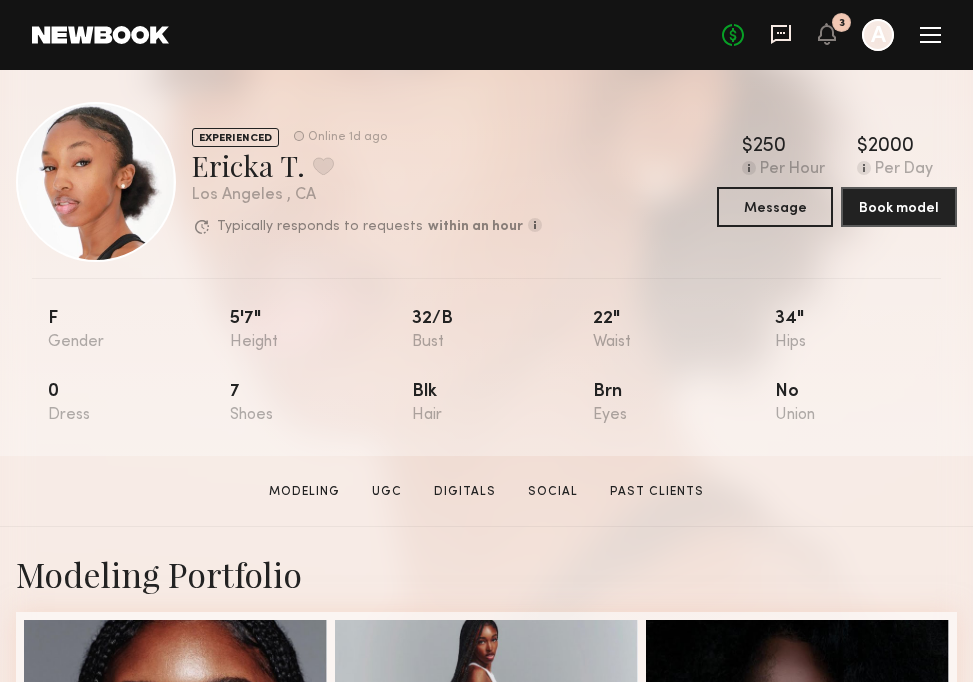 click 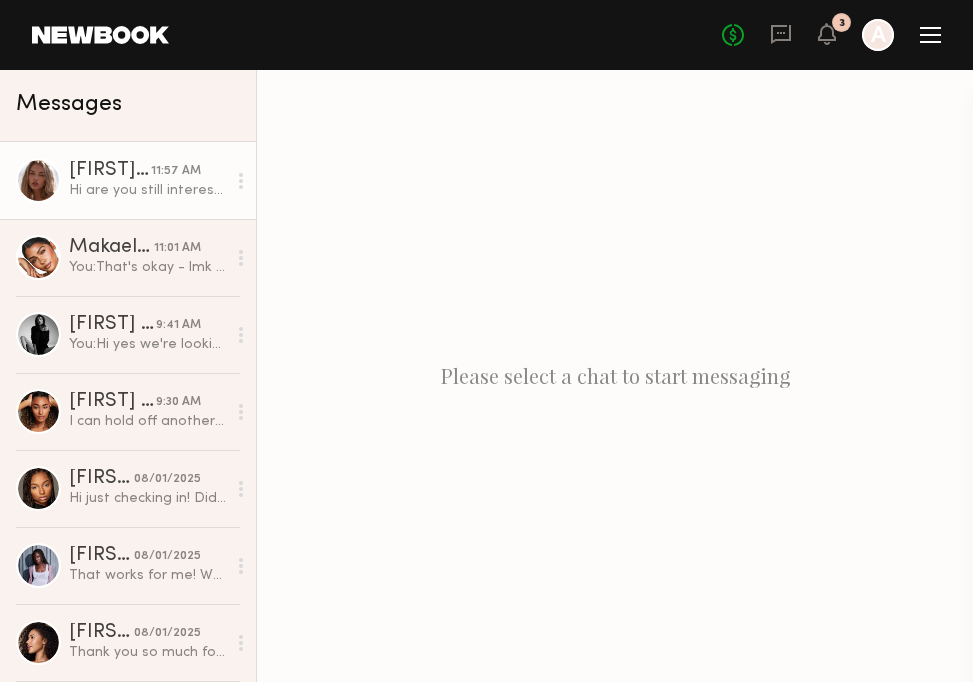 click on "Emma V. 11:57 AM Hi are you still interested in this thursday, please let me know I have another job option for thursday trying to confirm :) thank you!" 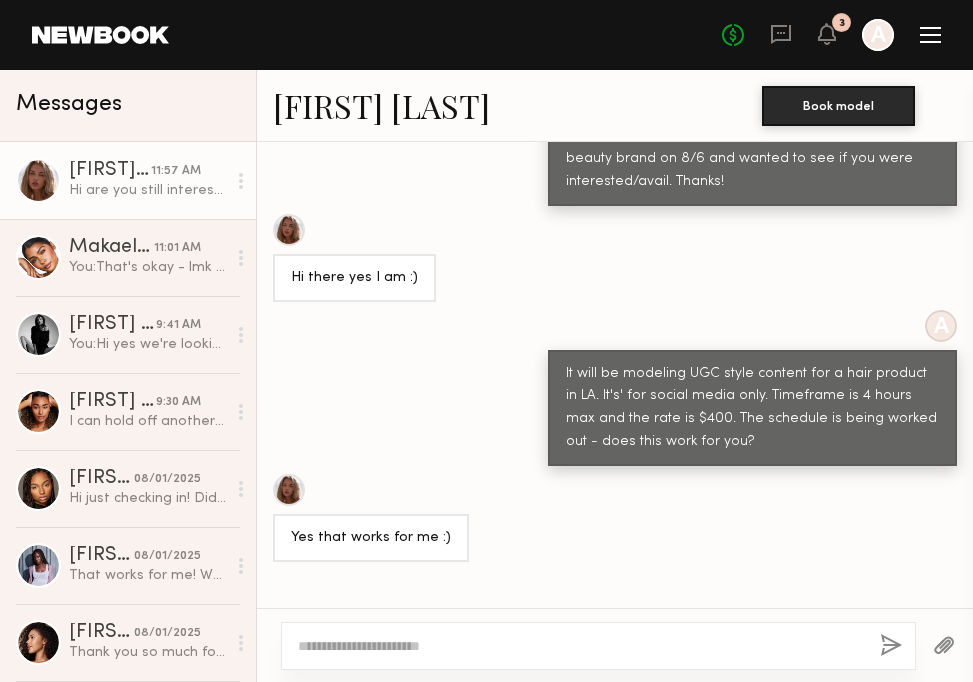 scroll, scrollTop: 1199, scrollLeft: 0, axis: vertical 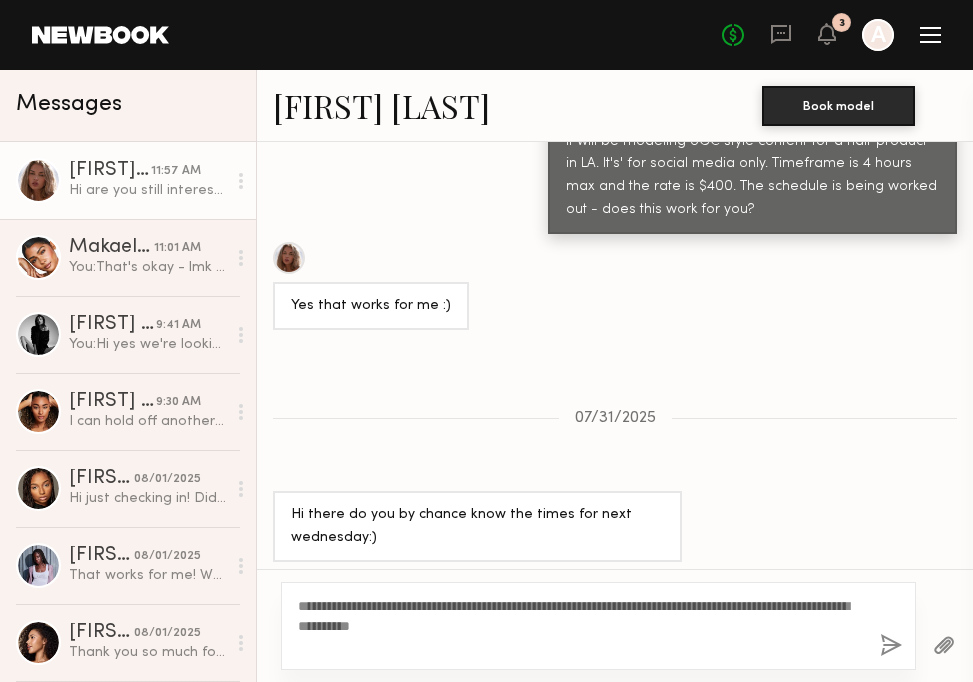 type on "**********" 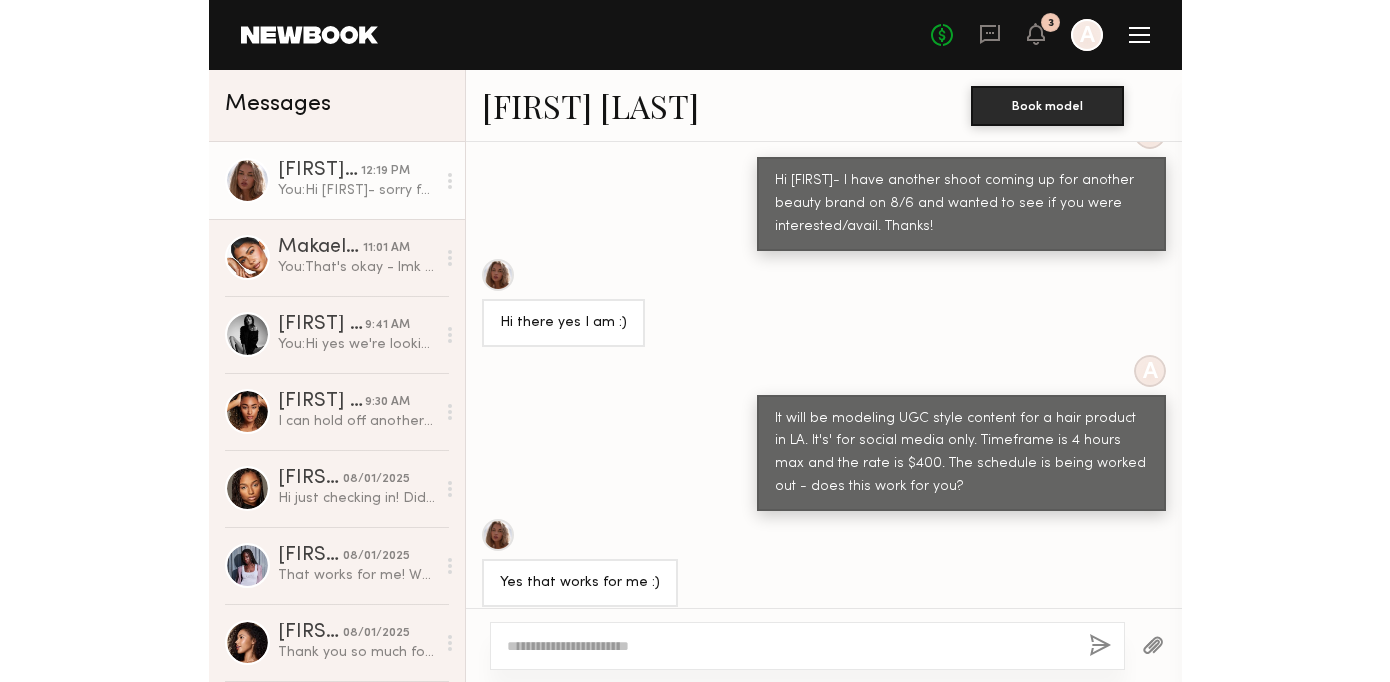 scroll, scrollTop: 891, scrollLeft: 0, axis: vertical 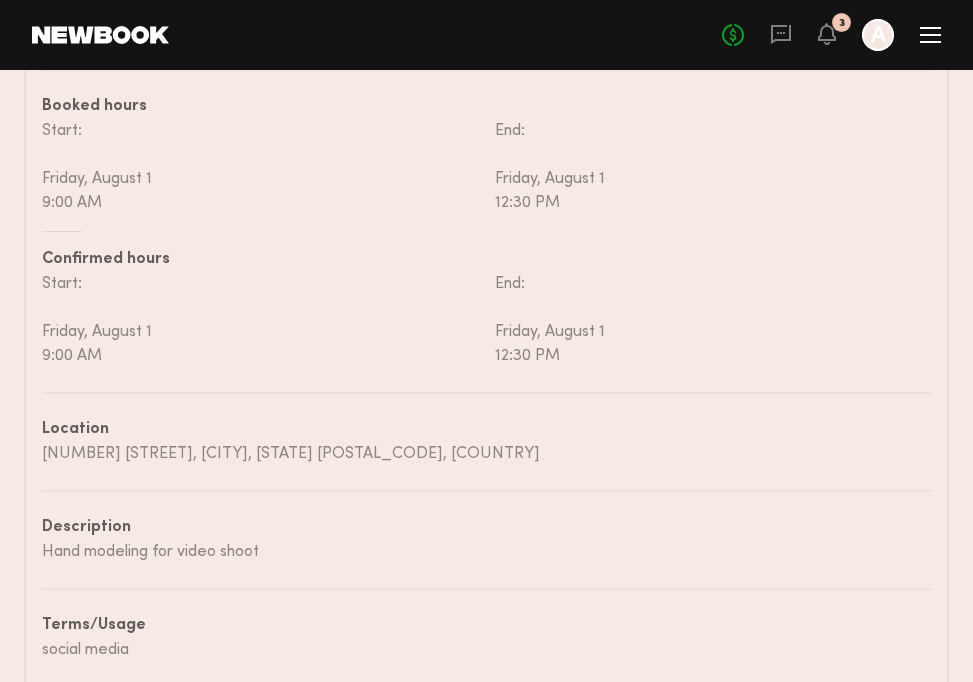 click on "Home Models Requests Job Posts Favorites Sign Out No fees up to $5,000 3 A" 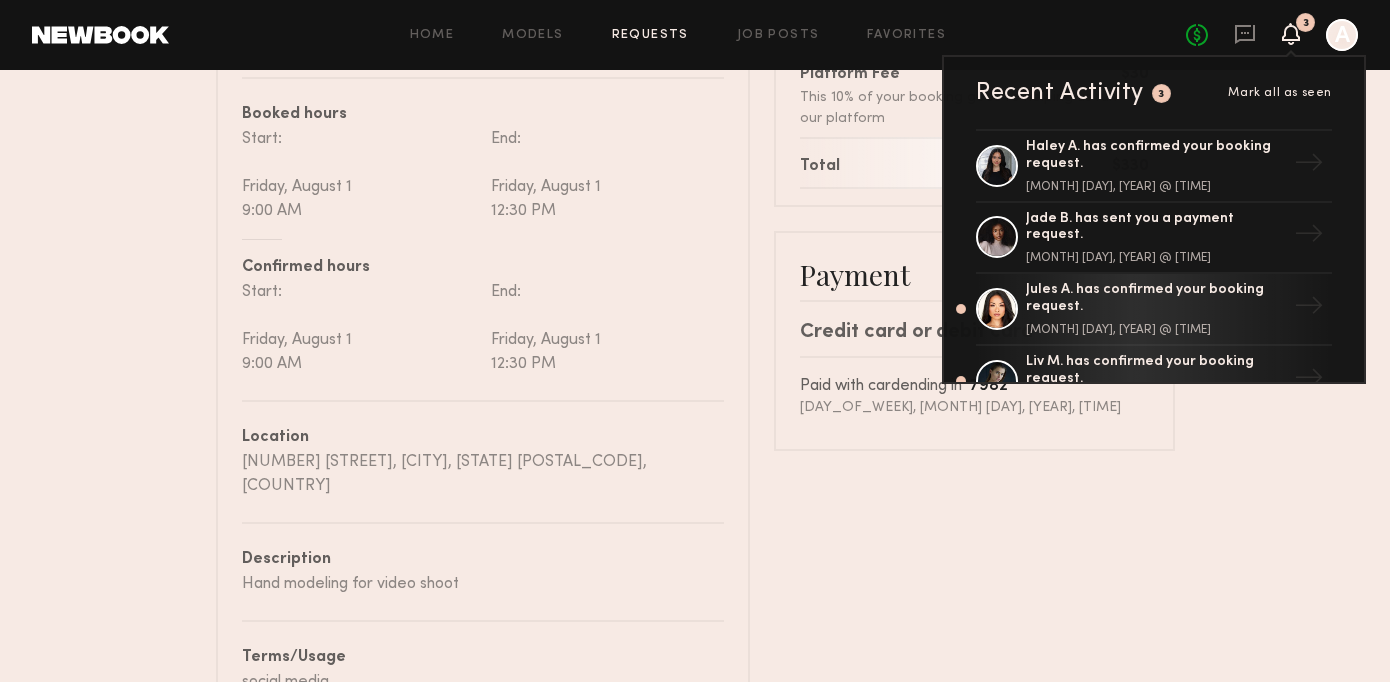 click 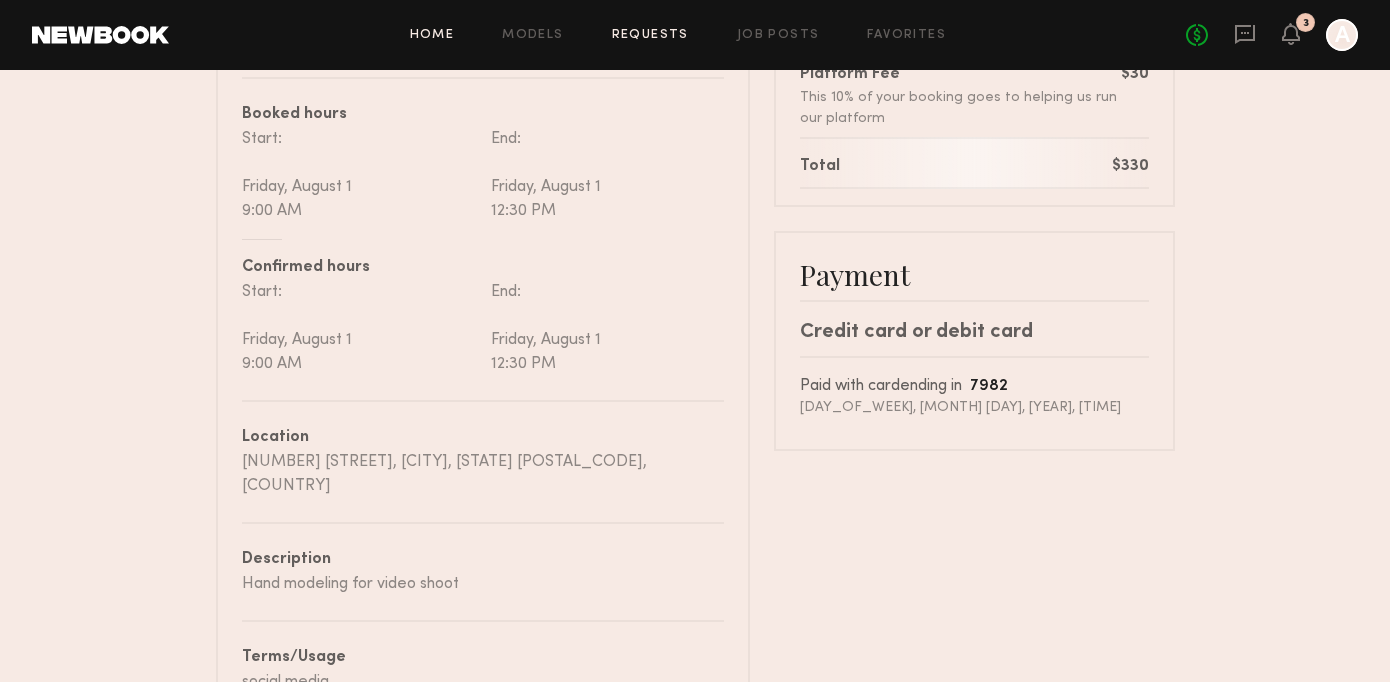 click on "Home" 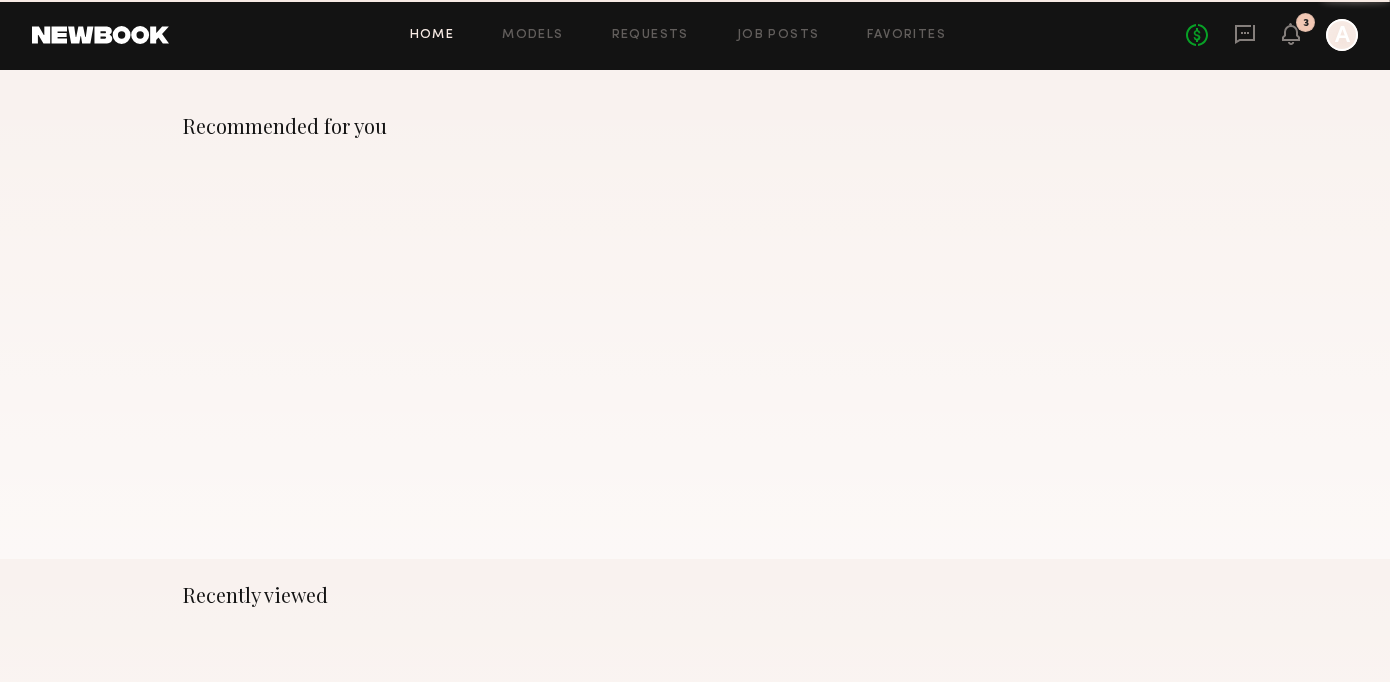 scroll, scrollTop: 0, scrollLeft: 0, axis: both 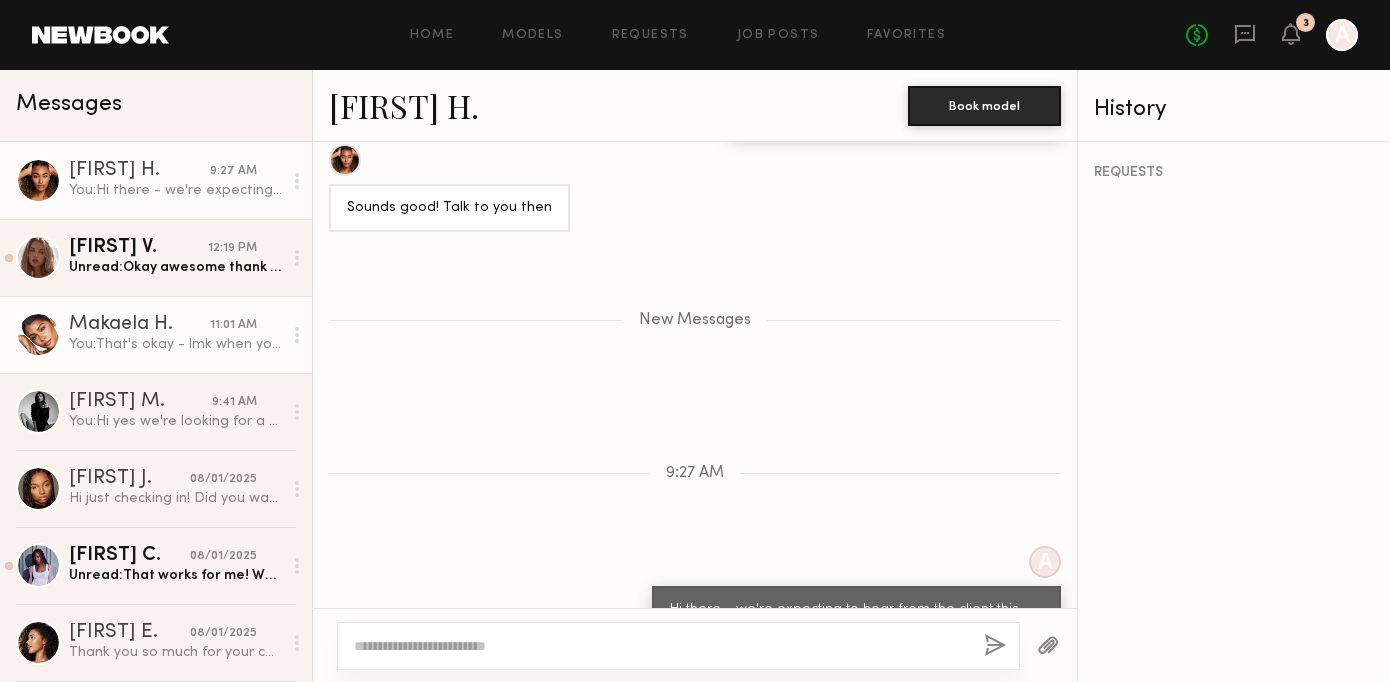 click on "[FIRST] H. [TIME] You:  That's okay - lmk when you recieve & sign it" 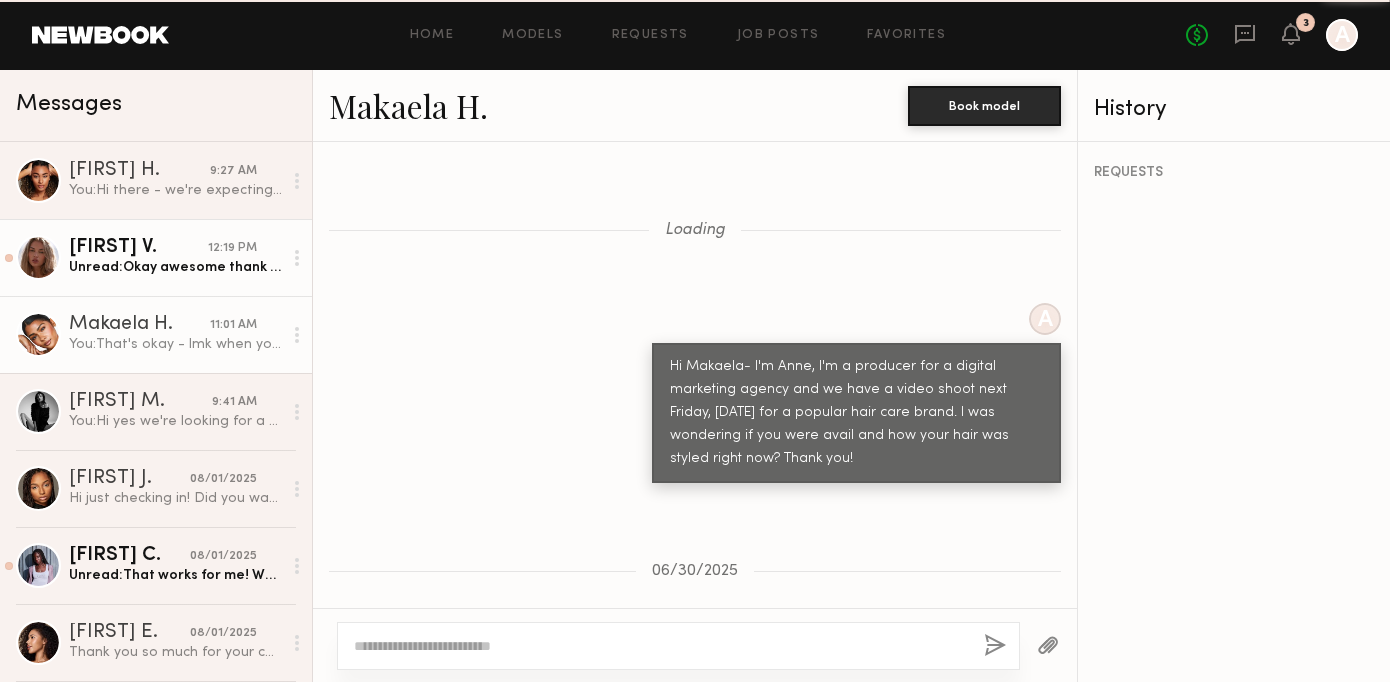 scroll, scrollTop: 2843, scrollLeft: 0, axis: vertical 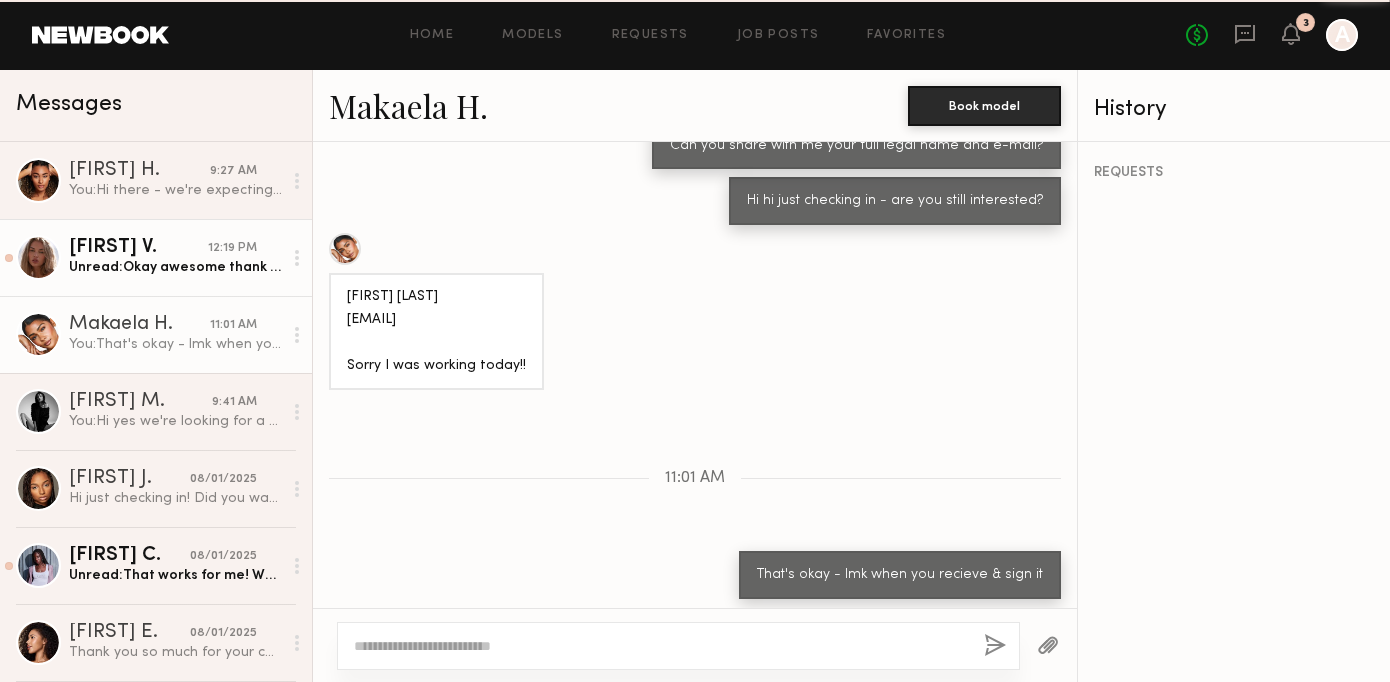 click on "[FIRST] V." 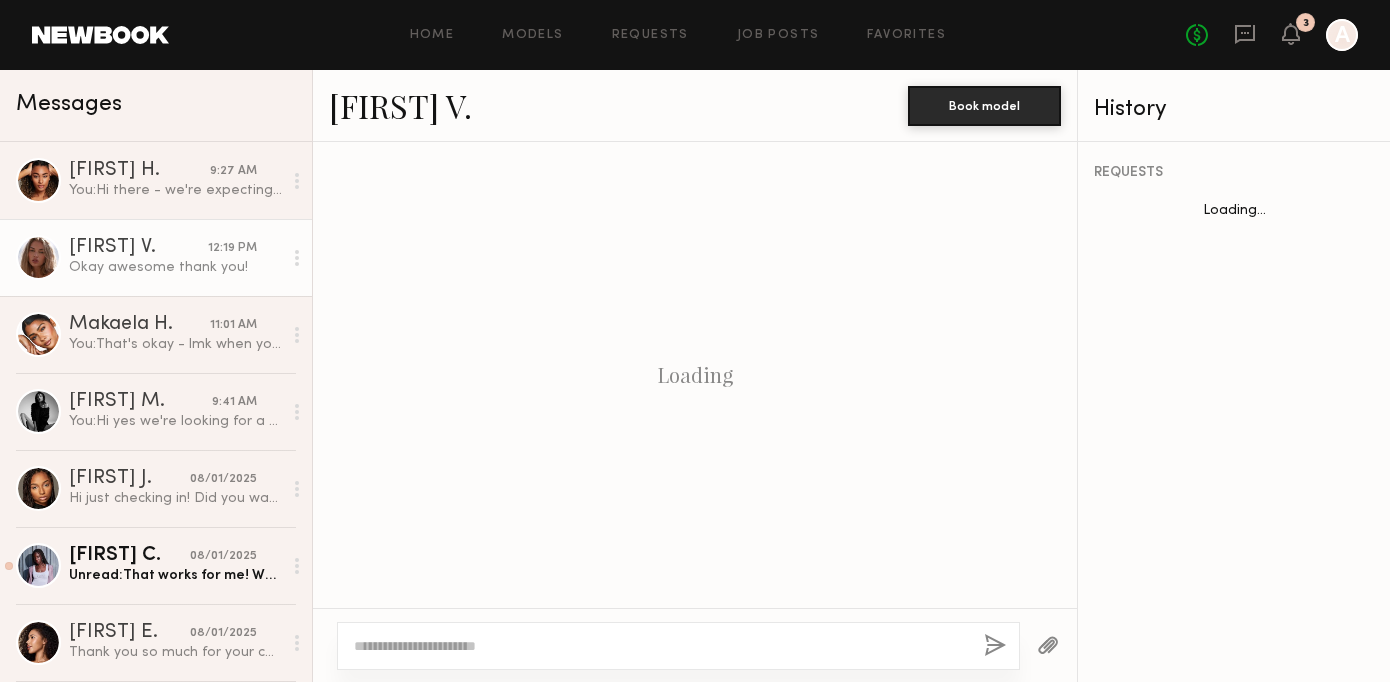 scroll, scrollTop: 1250, scrollLeft: 0, axis: vertical 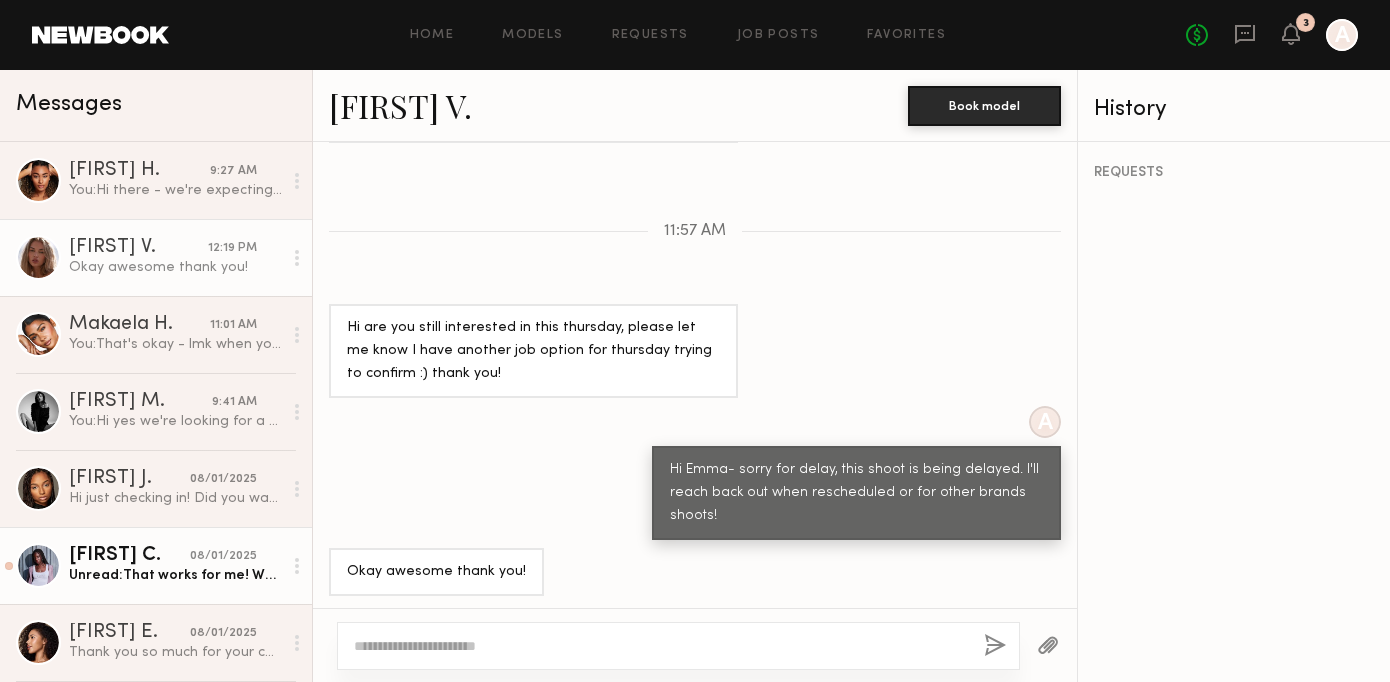 click on "Unread:  That works for me! What City?" 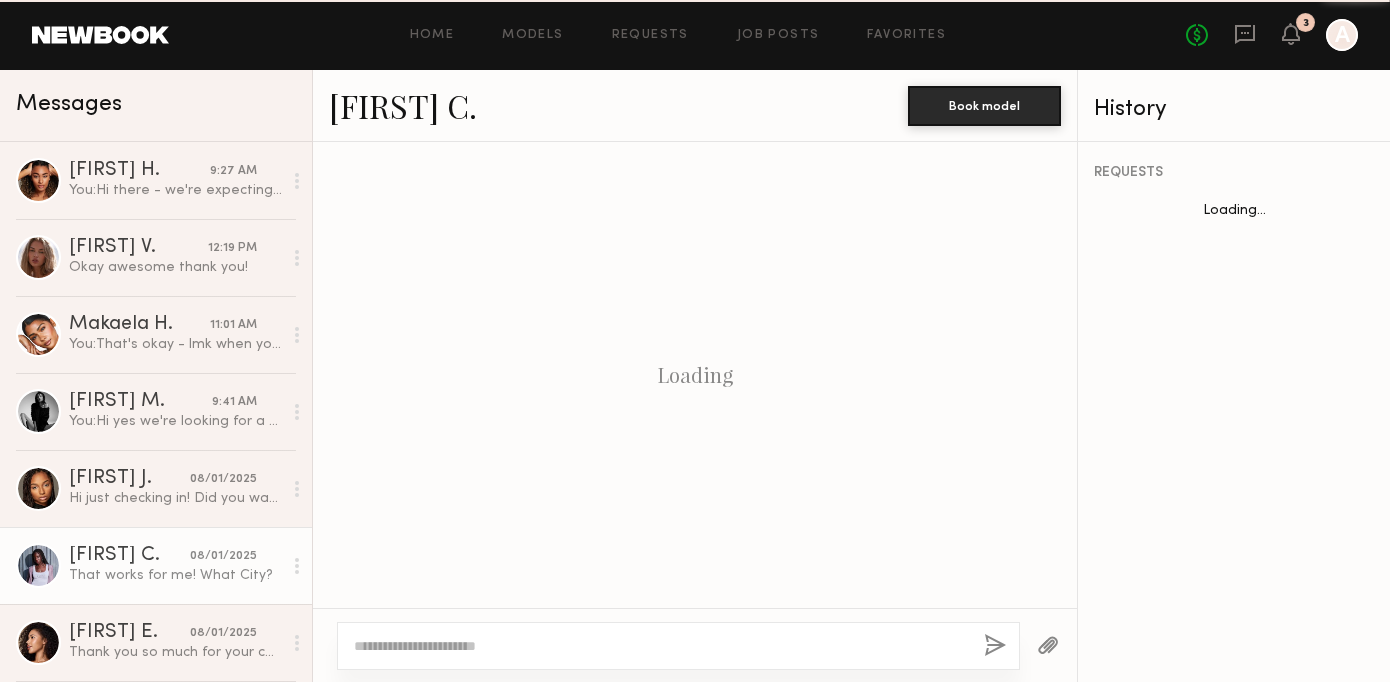 scroll, scrollTop: 1449, scrollLeft: 0, axis: vertical 